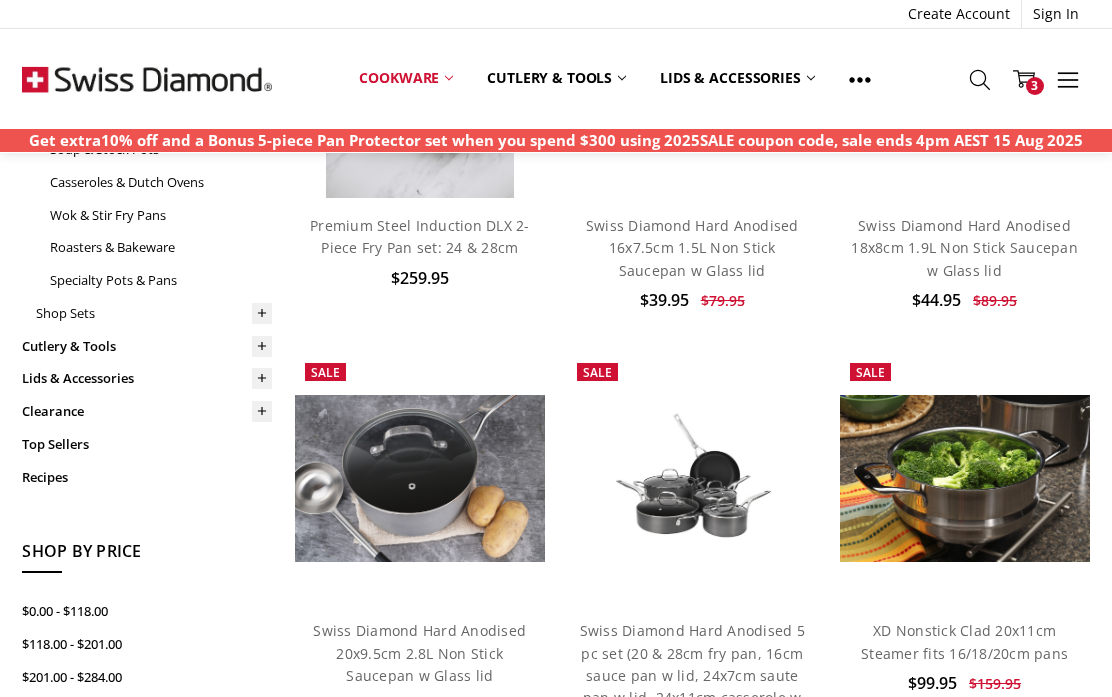 scroll, scrollTop: 353, scrollLeft: 0, axis: vertical 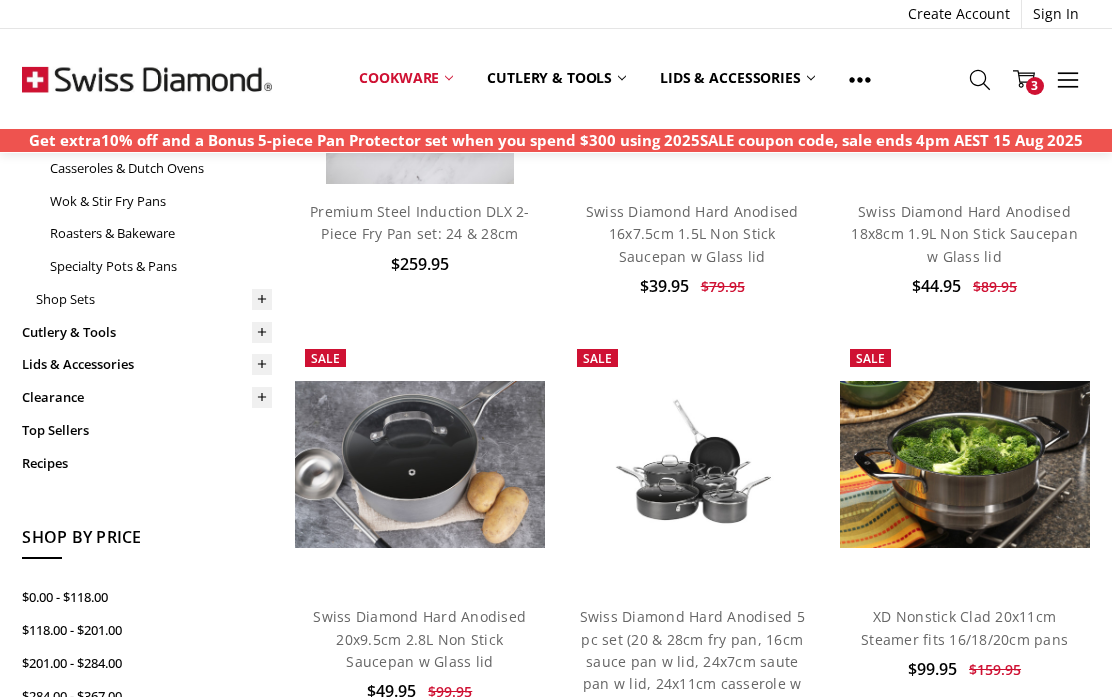 click on "3" at bounding box center (1035, 86) 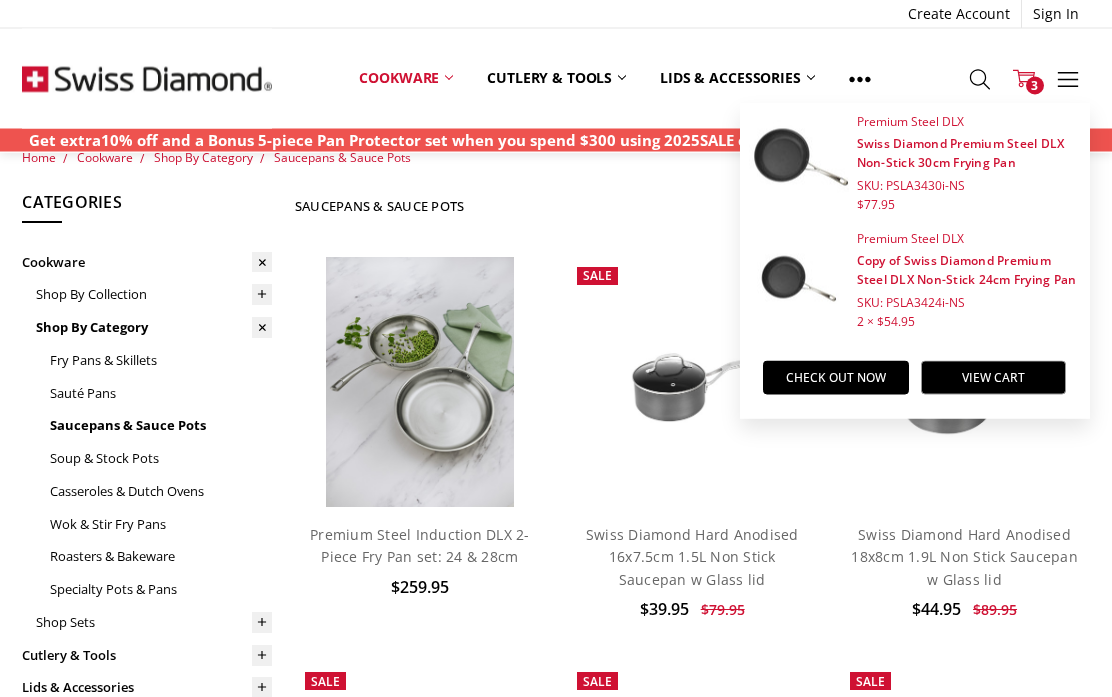 scroll, scrollTop: 0, scrollLeft: 0, axis: both 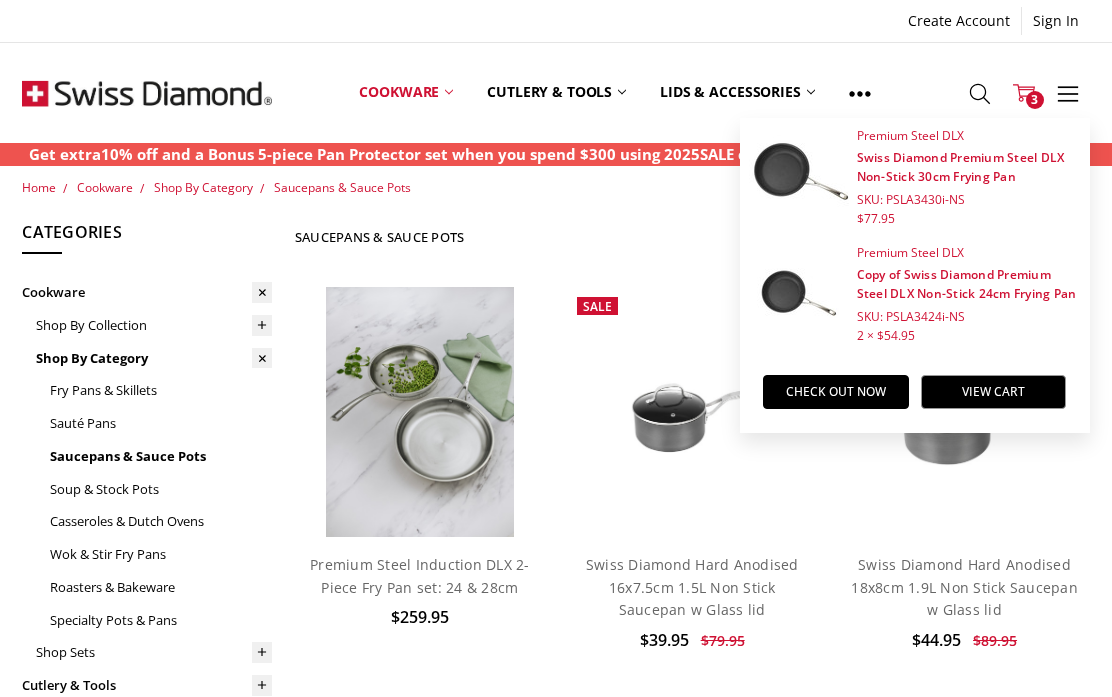 click on "Fry Pans & Skillets" at bounding box center (161, 390) 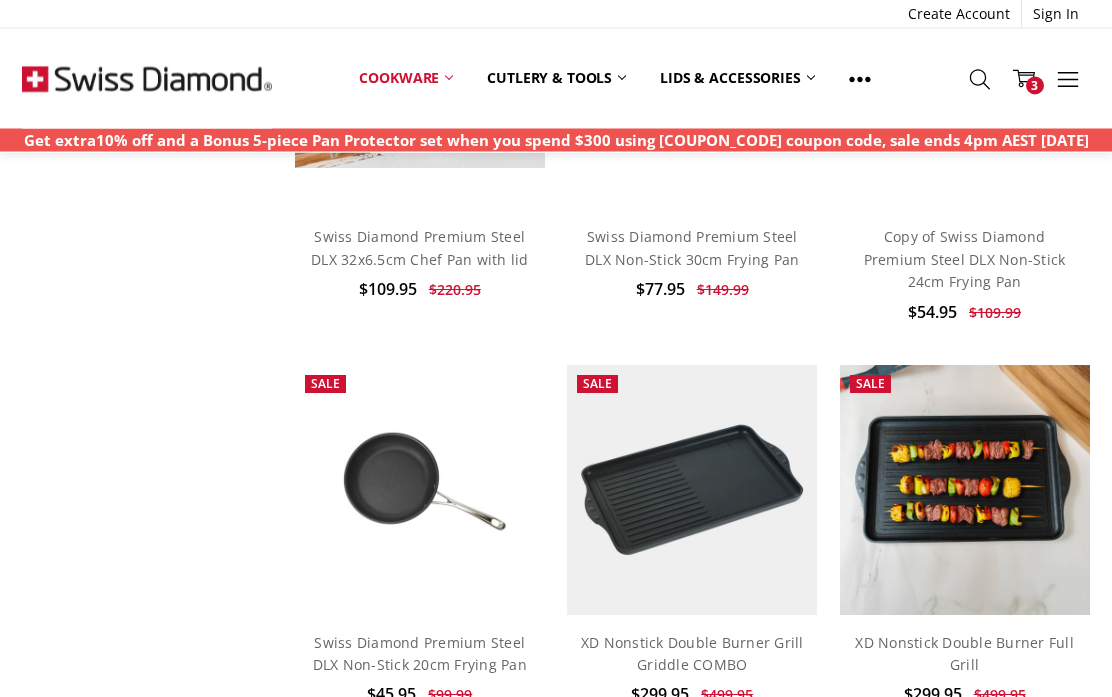 scroll, scrollTop: 1544, scrollLeft: 0, axis: vertical 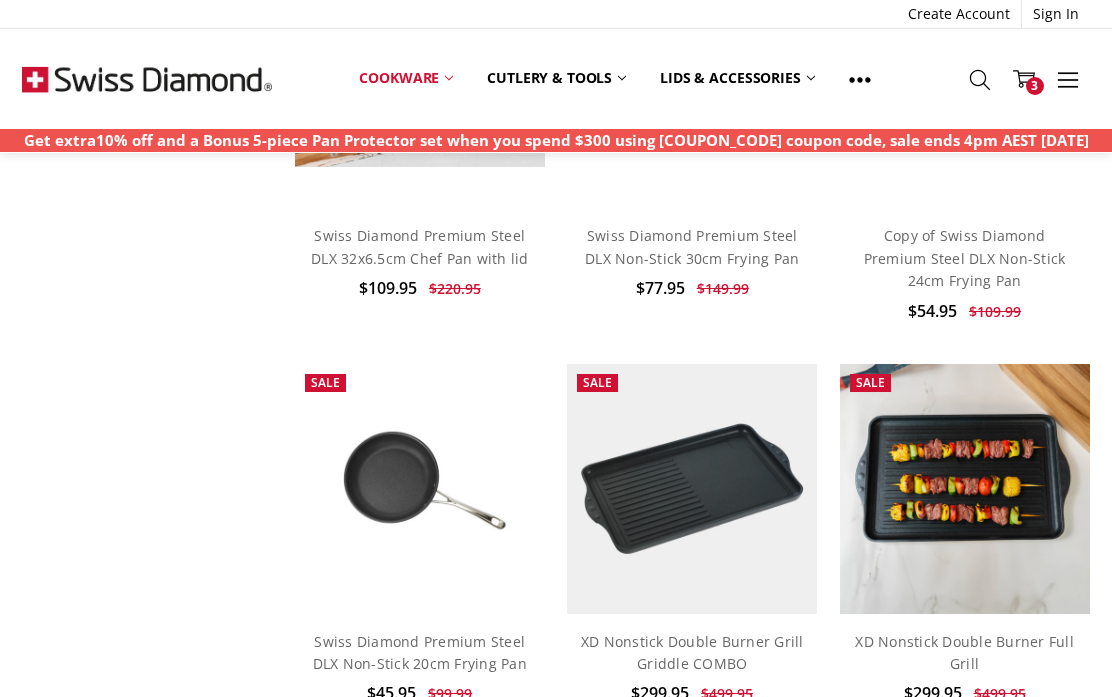 click on "Swiss Diamond Premium Steel DLX Non-Stick 20cm Frying Pan" at bounding box center [420, 652] 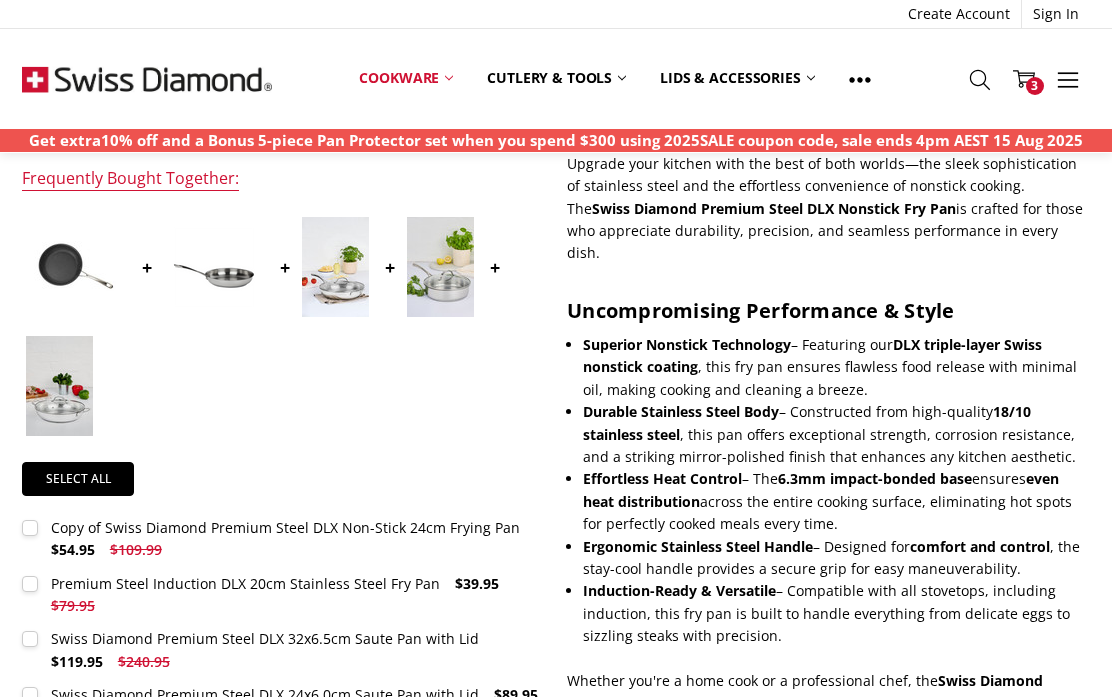 scroll, scrollTop: 611, scrollLeft: 0, axis: vertical 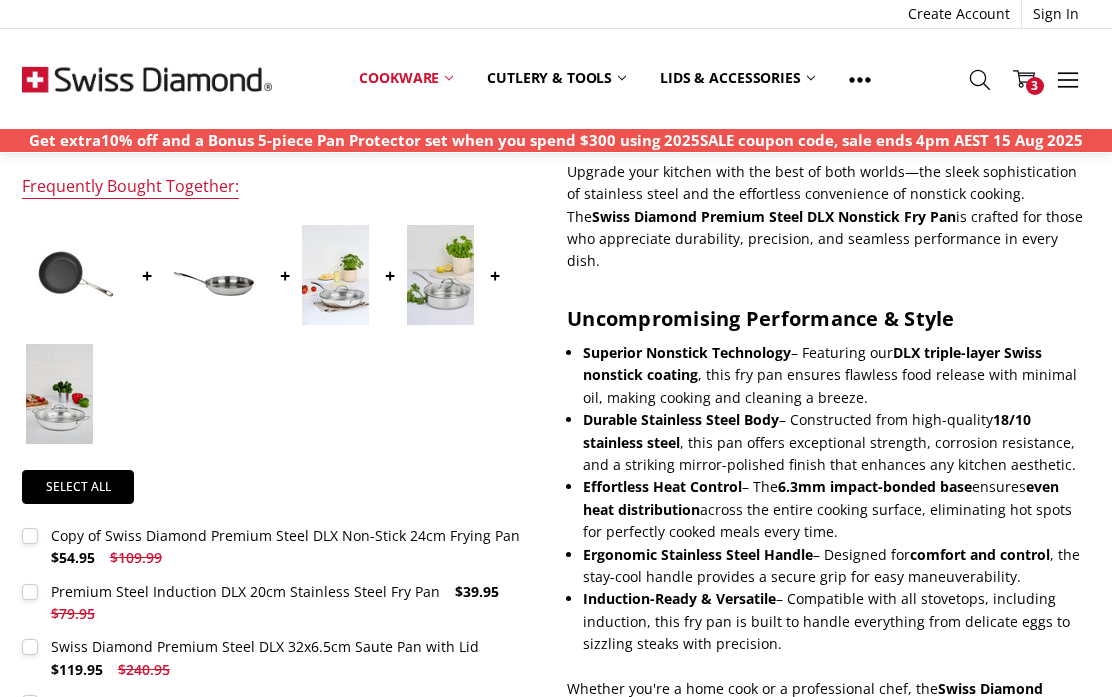 click on "Cookware" at bounding box center (406, 78) 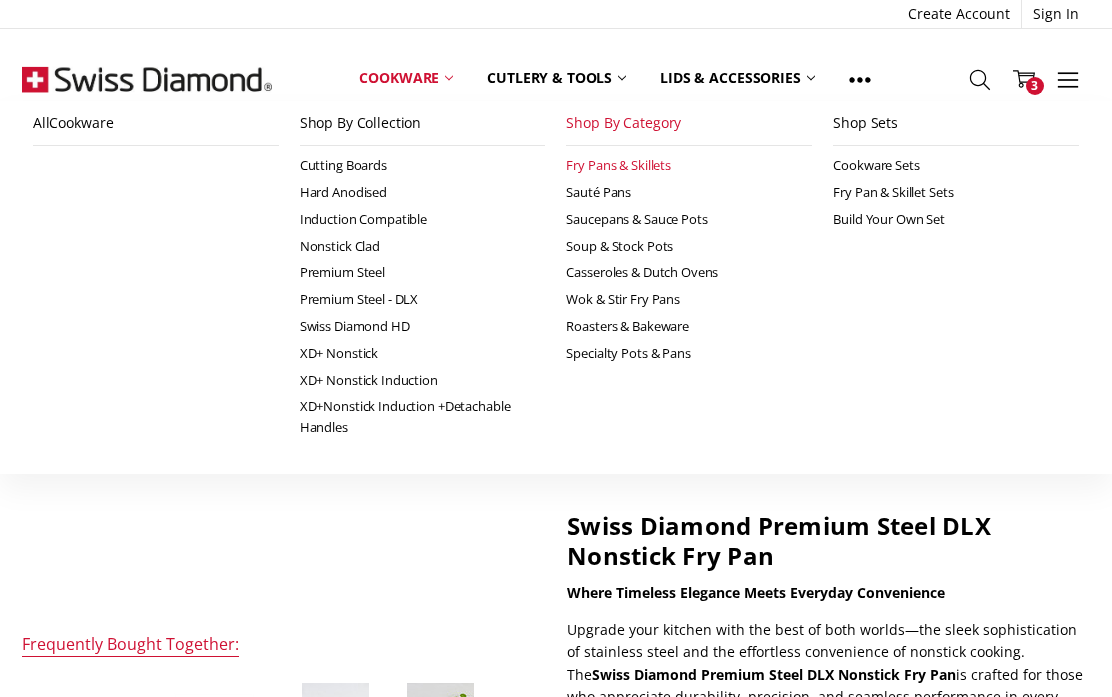 scroll, scrollTop: 0, scrollLeft: 0, axis: both 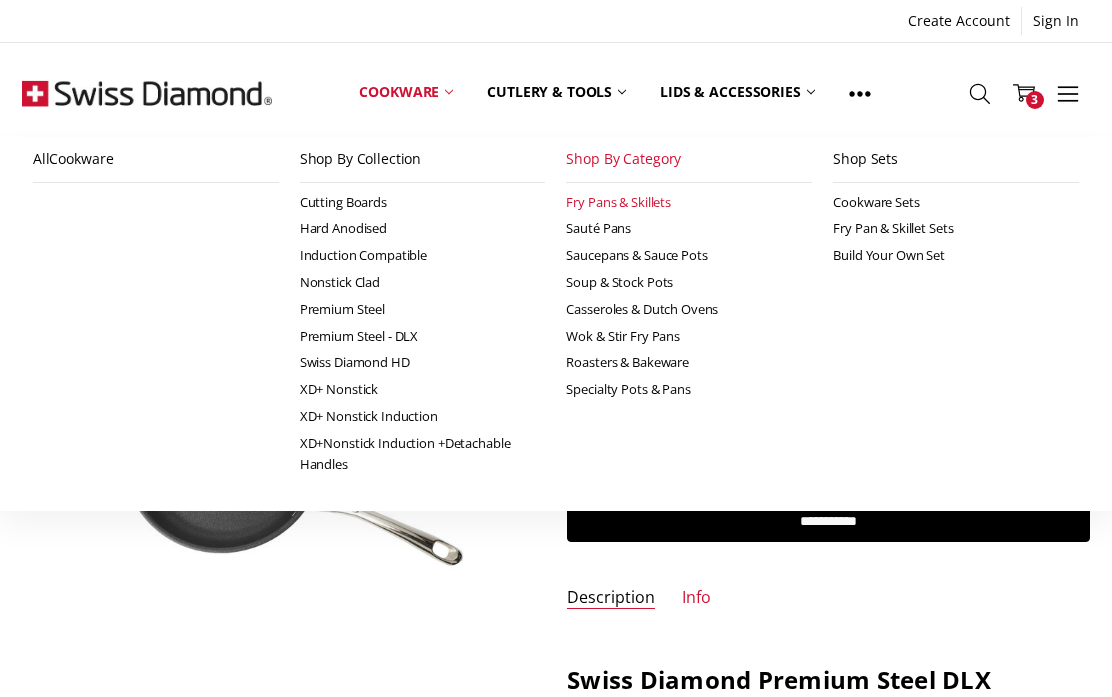click on "Nonstick Clad" at bounding box center [423, 282] 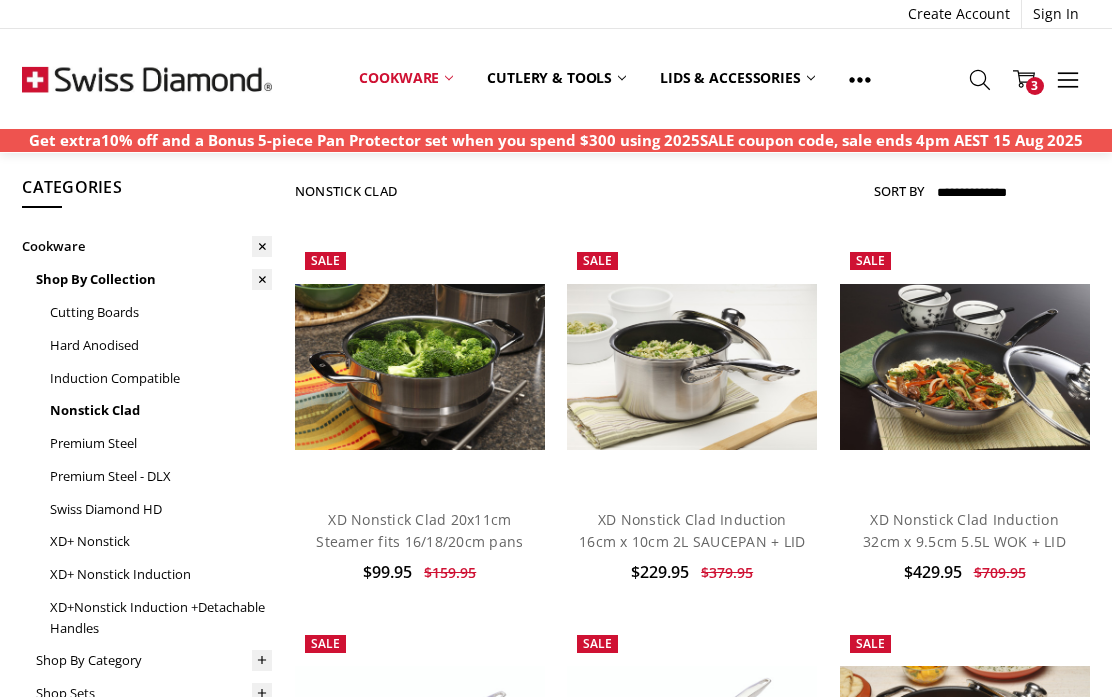 scroll, scrollTop: 44, scrollLeft: 0, axis: vertical 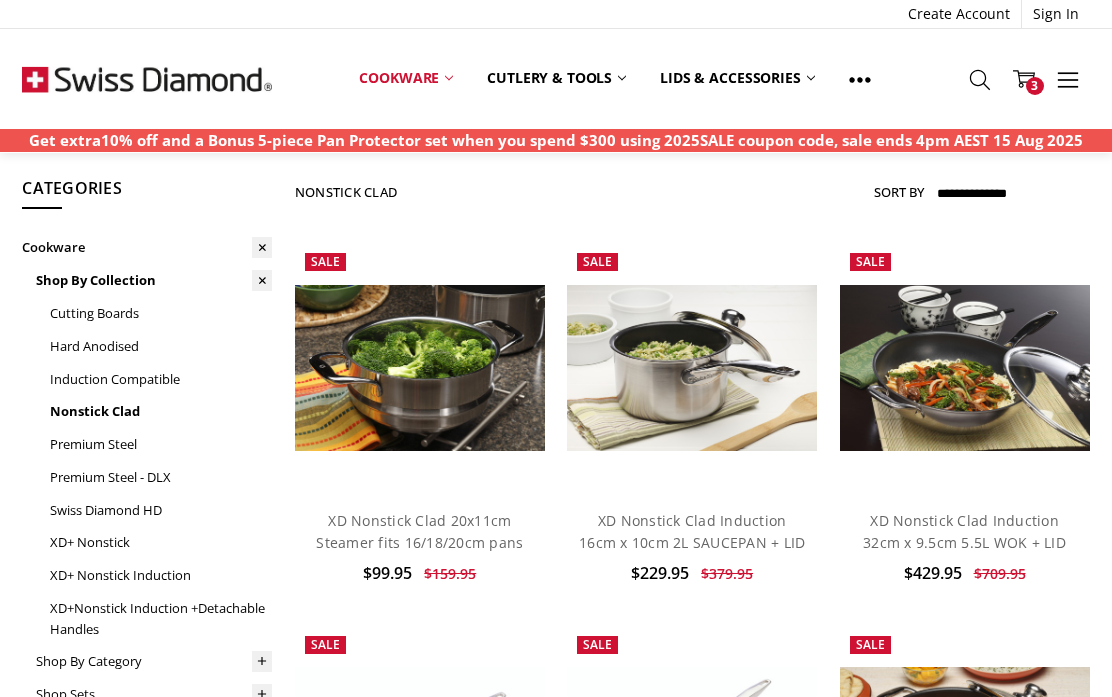 click on "Induction Compatible" at bounding box center (161, 379) 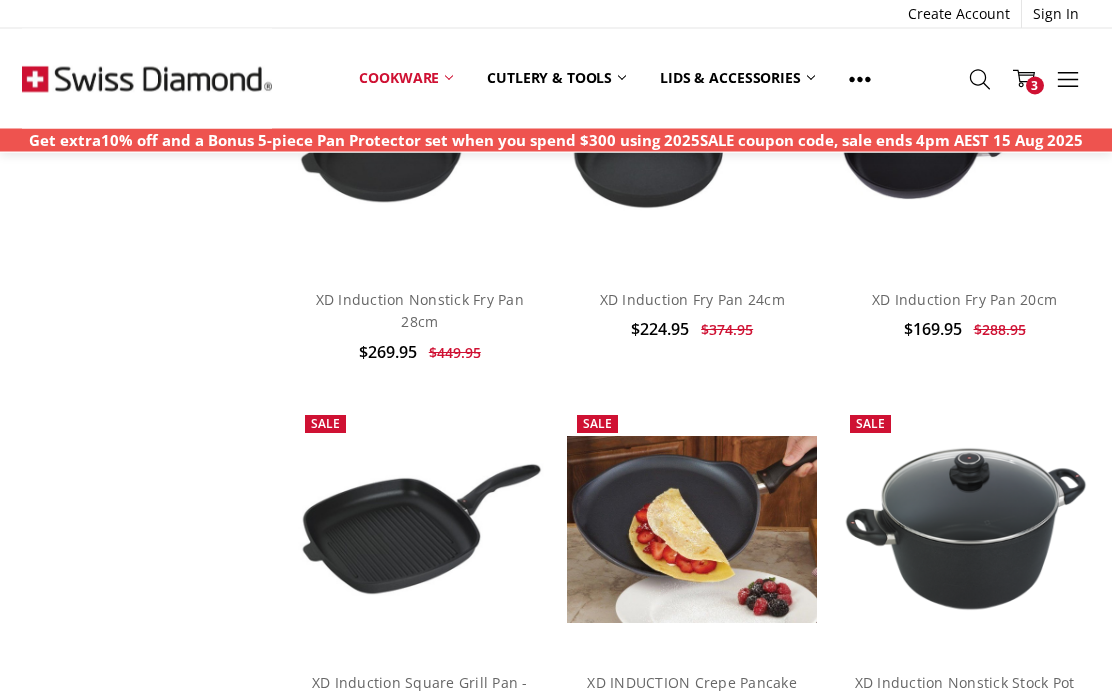 scroll, scrollTop: 3609, scrollLeft: 0, axis: vertical 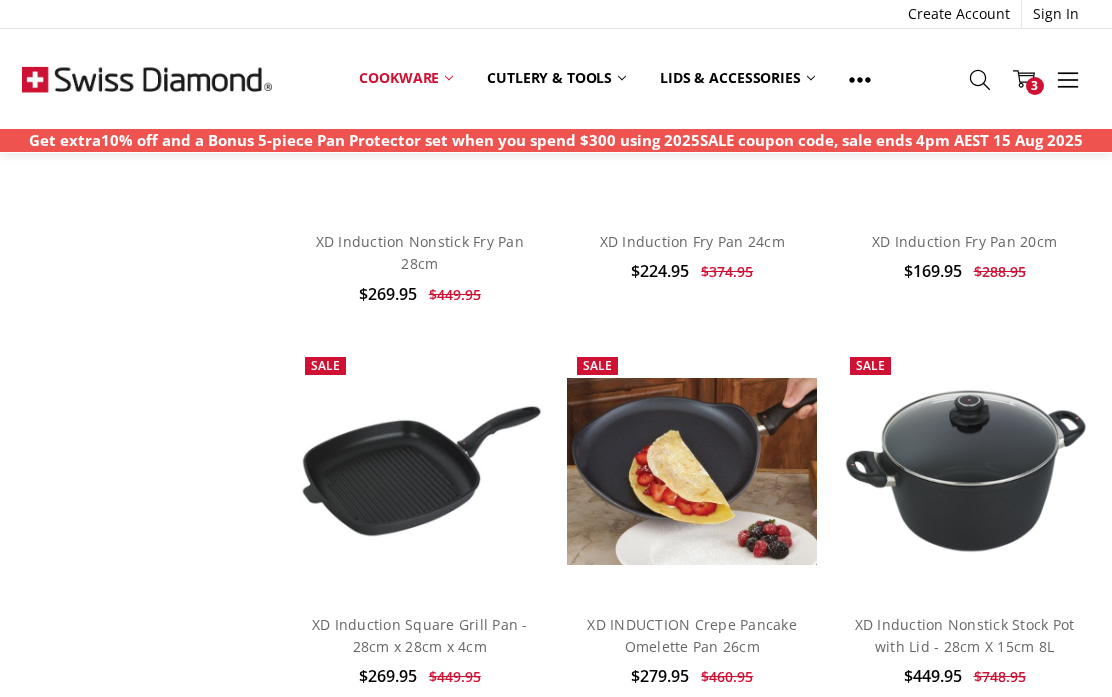 click on "Show Filters
Filter
Browse by
Categories
Cookware
Shop By Collection
Cutting Boards
Hard Anodised
Induction Compatible
Nonstick Clad
Premium Steel
Premium Steel - DLX
Swiss Diamond HD
XD+ Nonstick
XD+ Nonstick Induction
XD+Nonstick Induction +Detachable Handles
Shop By Category
Fry Pans & Skillets" at bounding box center [556, -925] 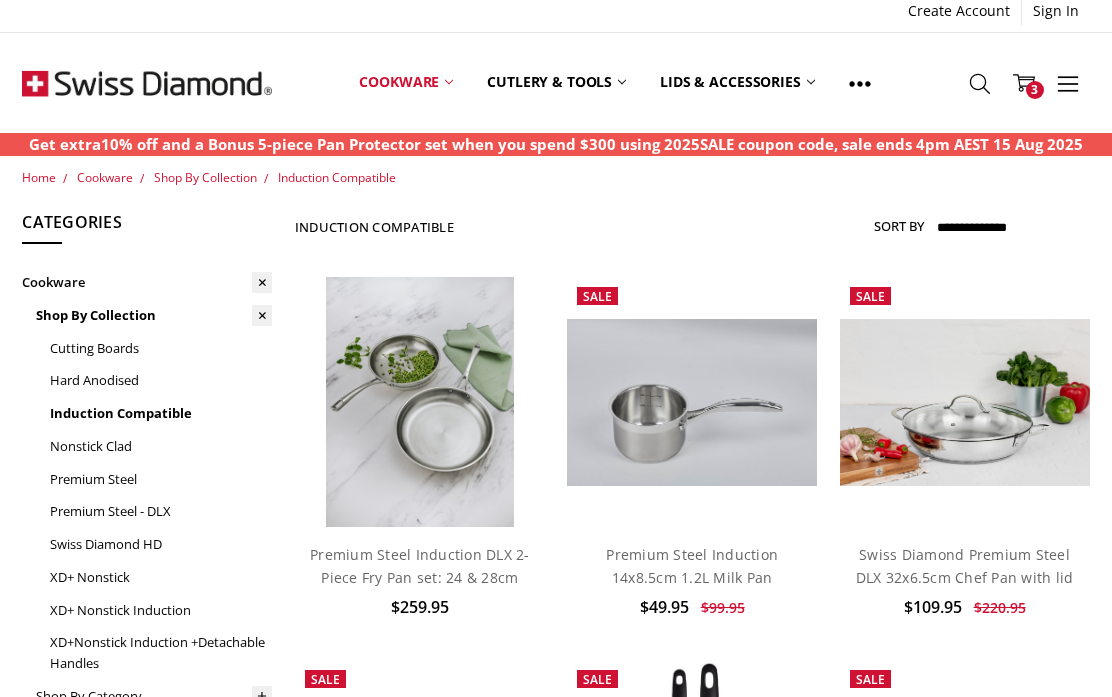 scroll, scrollTop: 0, scrollLeft: 0, axis: both 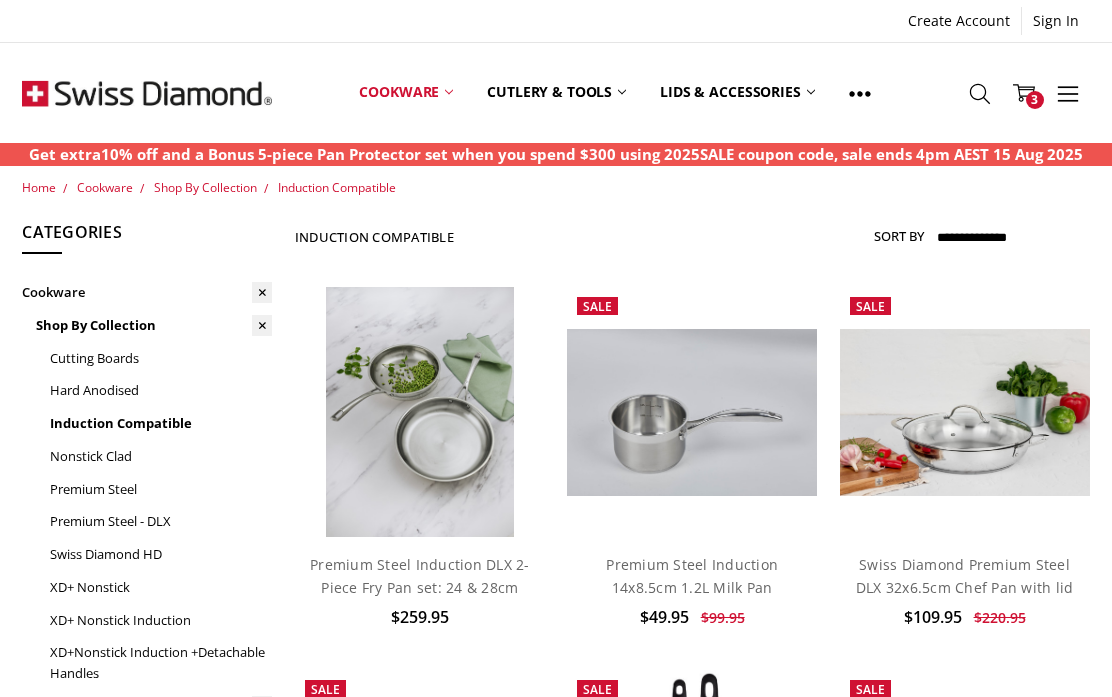 click on "3" at bounding box center (1035, 100) 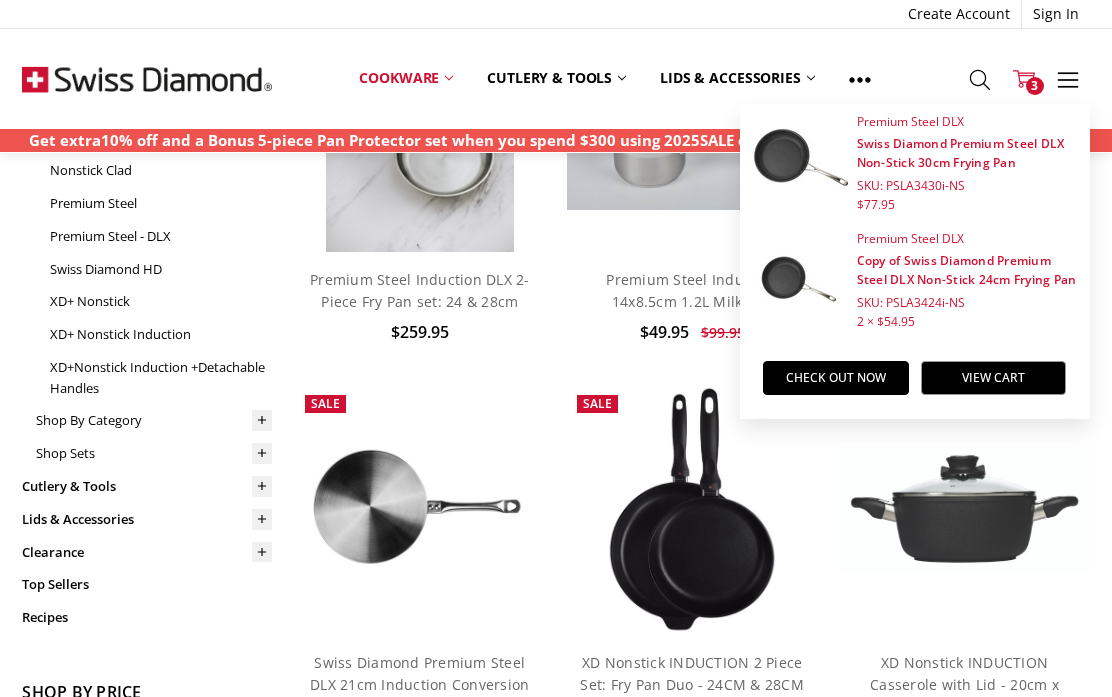 scroll, scrollTop: 284, scrollLeft: 0, axis: vertical 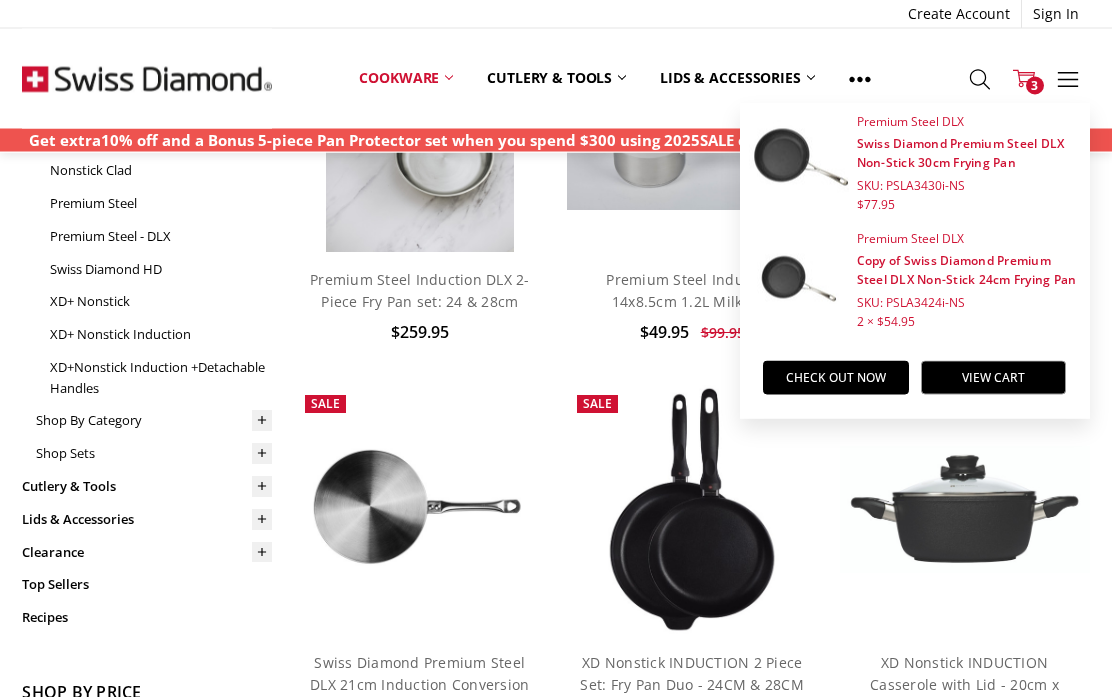 click on "Shop Sets" at bounding box center [154, 454] 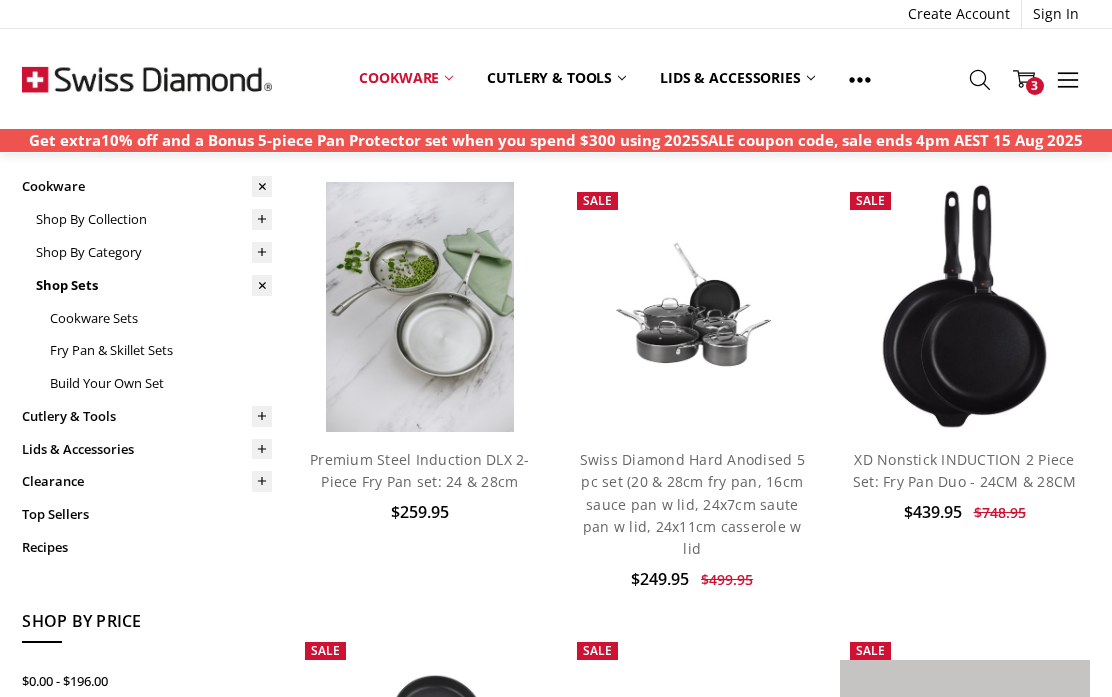scroll, scrollTop: 0, scrollLeft: 0, axis: both 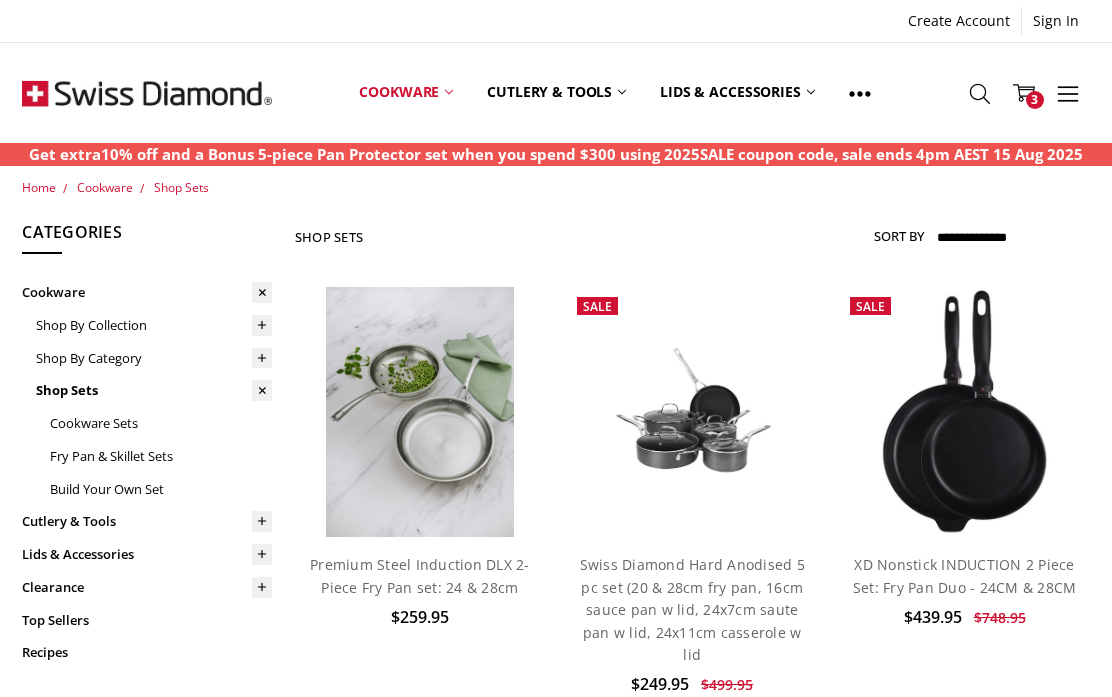 click on "Clearance" at bounding box center [147, 587] 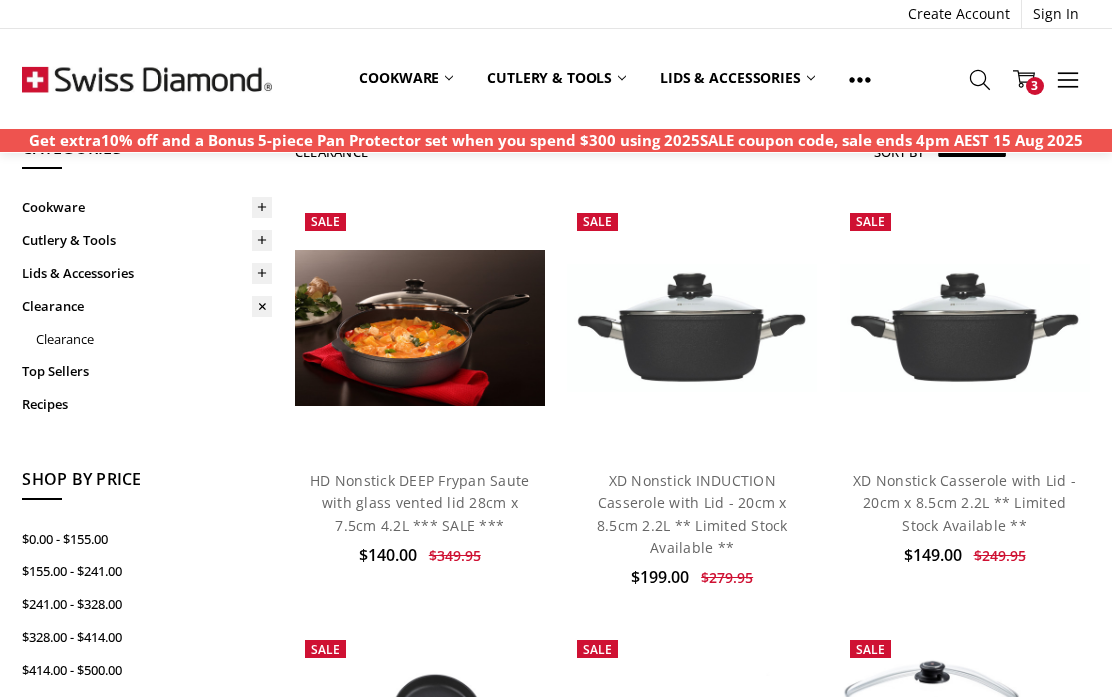 scroll, scrollTop: 0, scrollLeft: 0, axis: both 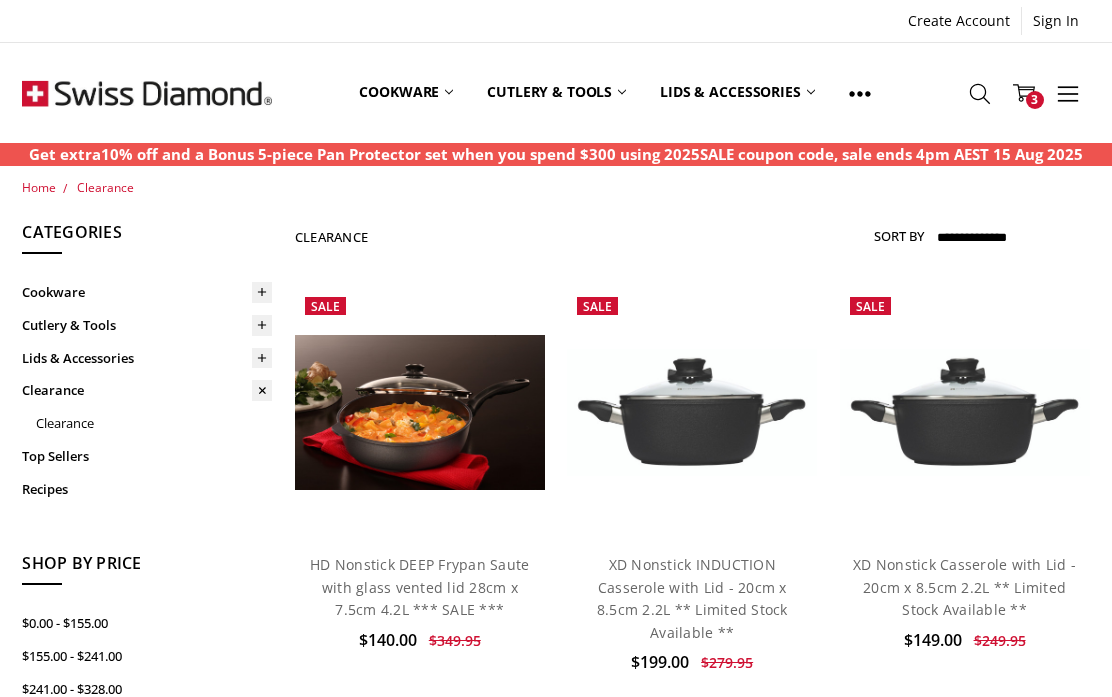 click on "Top Sellers" at bounding box center [147, 456] 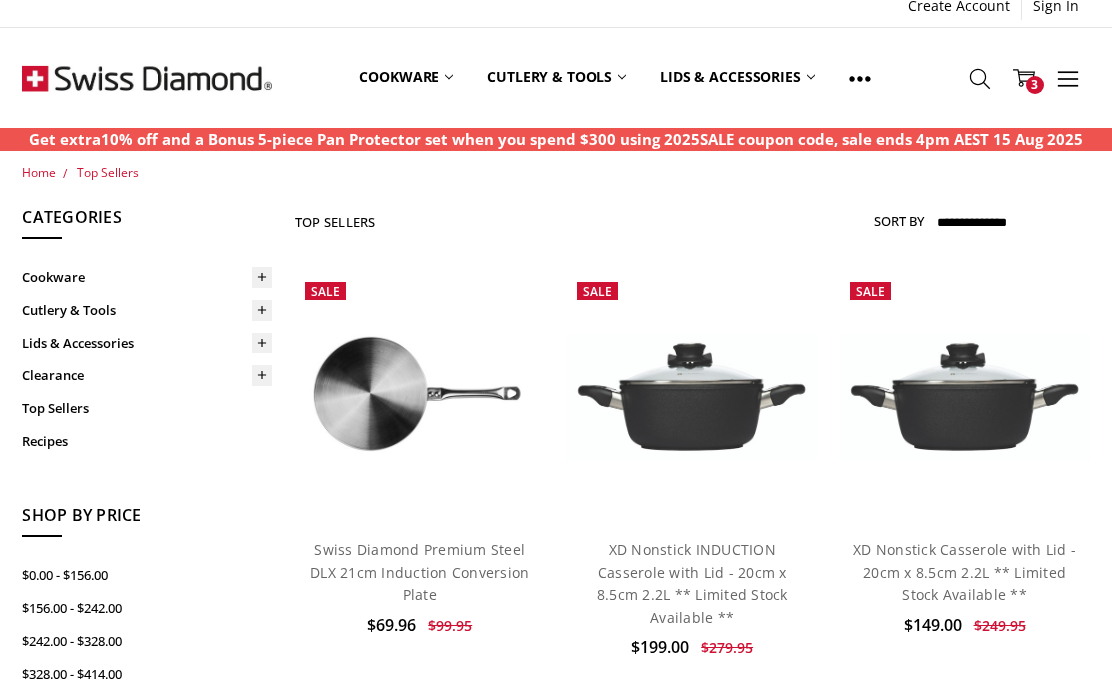 scroll, scrollTop: 0, scrollLeft: 0, axis: both 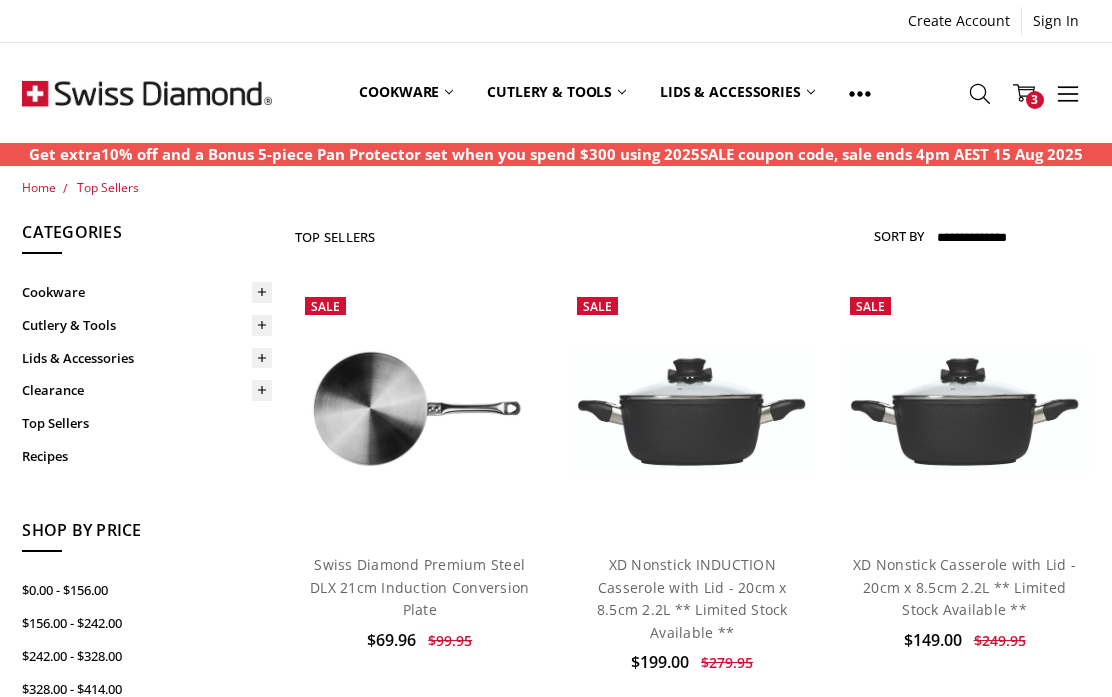 click at bounding box center (262, 292) 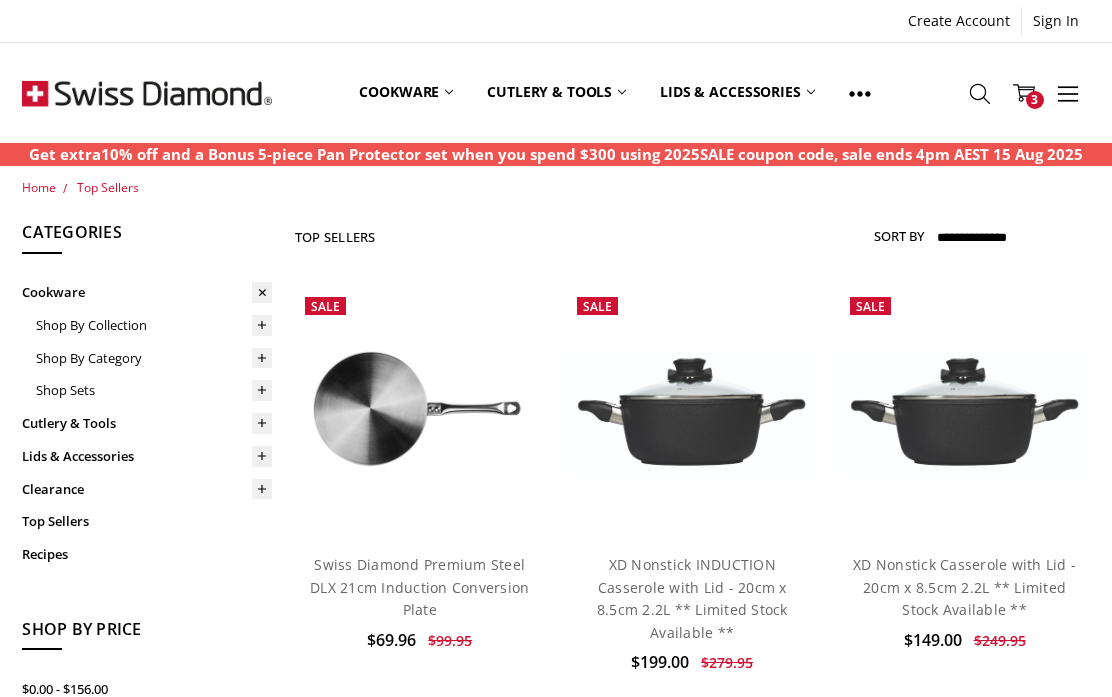 click on "Shop By Collection" at bounding box center [154, 325] 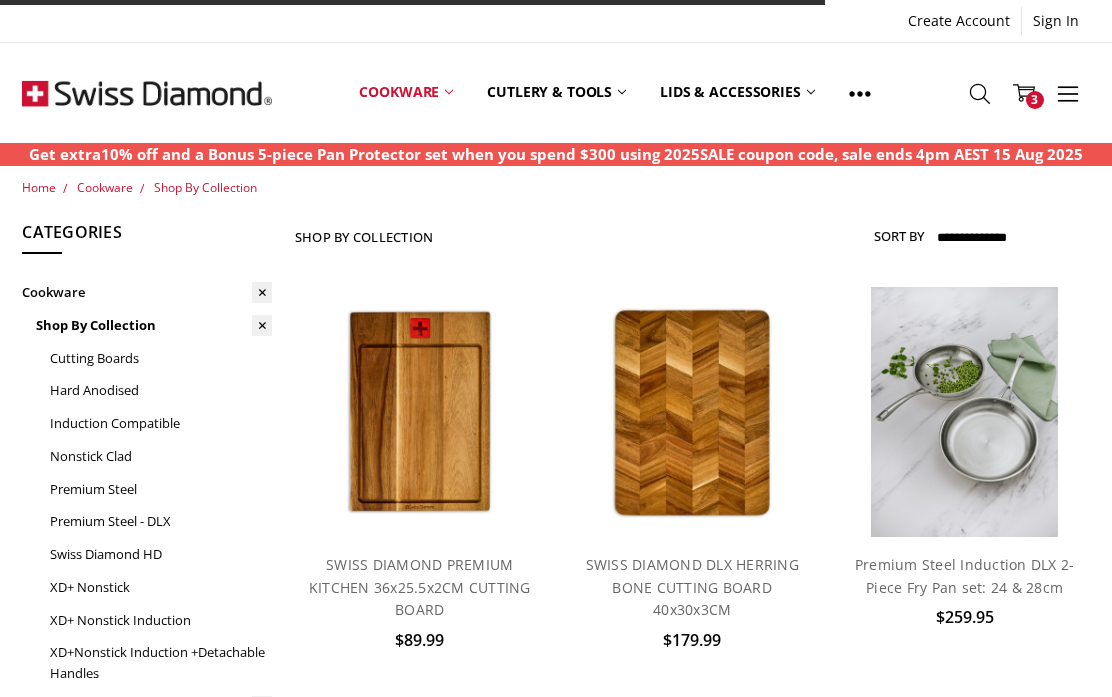 scroll, scrollTop: 0, scrollLeft: 0, axis: both 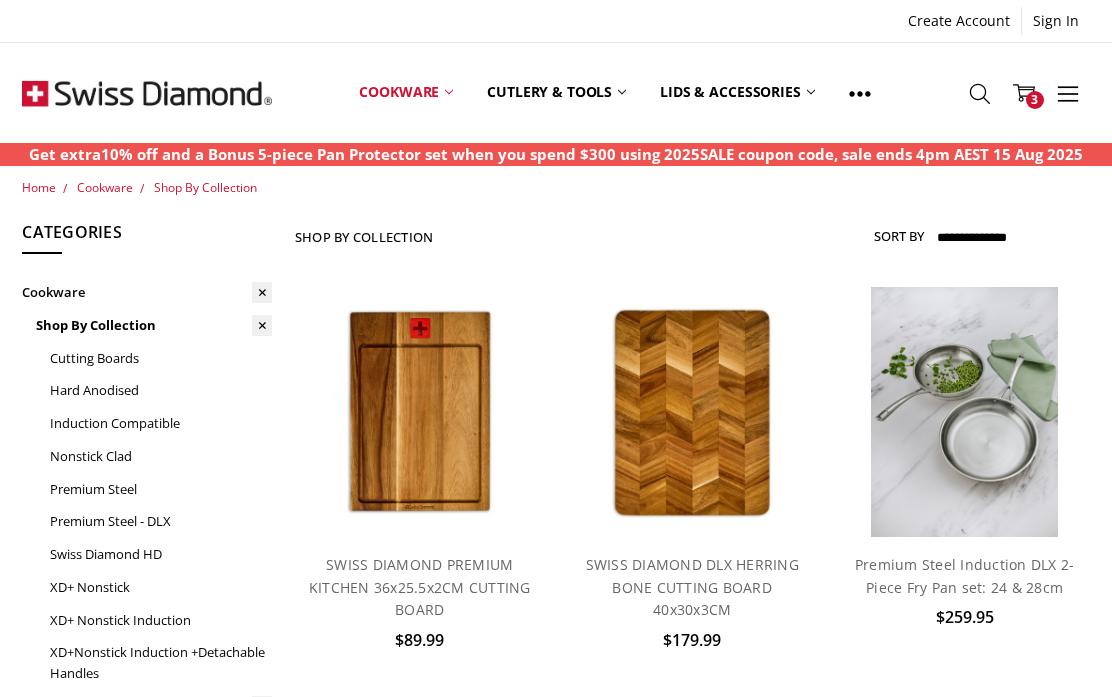 click on "Induction Compatible" at bounding box center [161, 423] 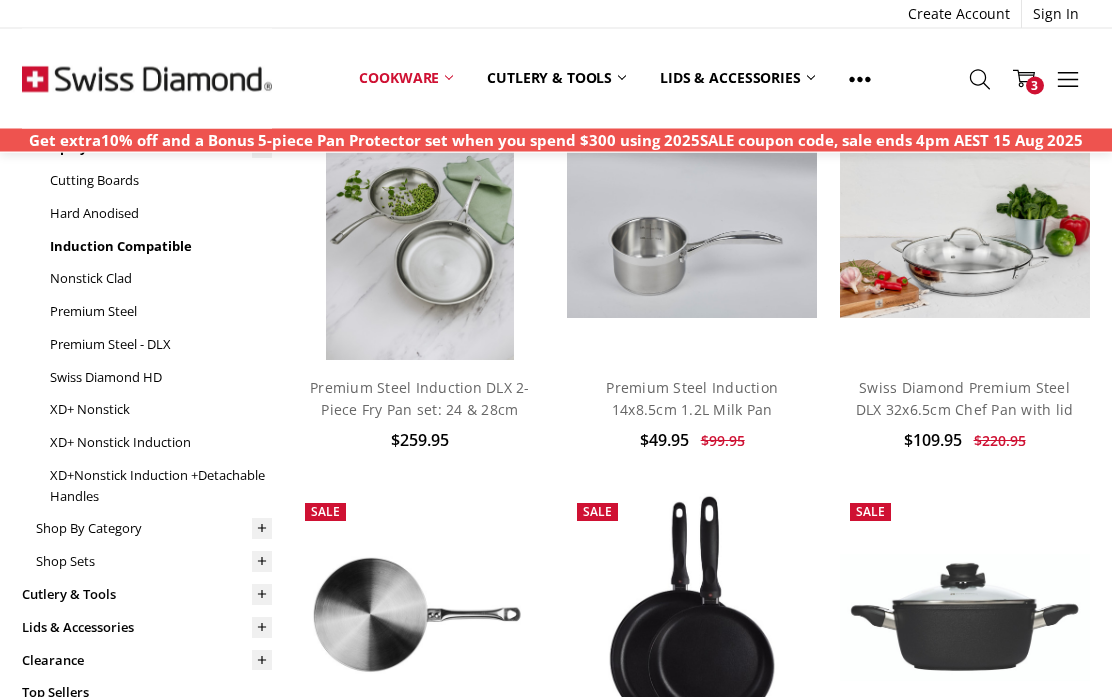 scroll, scrollTop: 180, scrollLeft: 0, axis: vertical 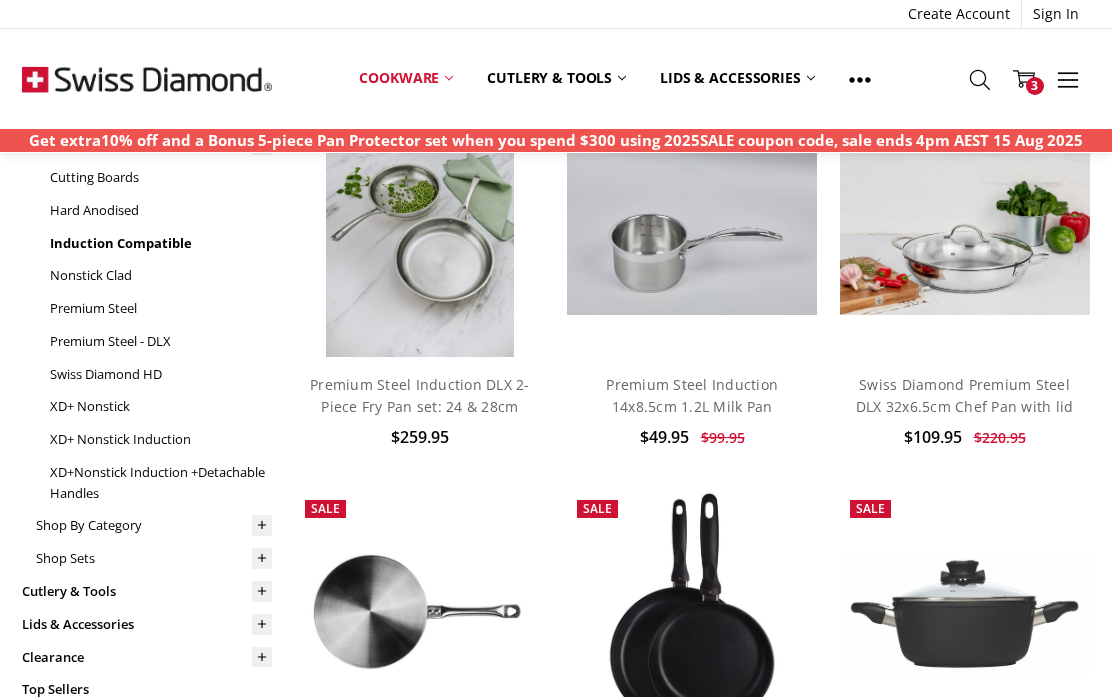click 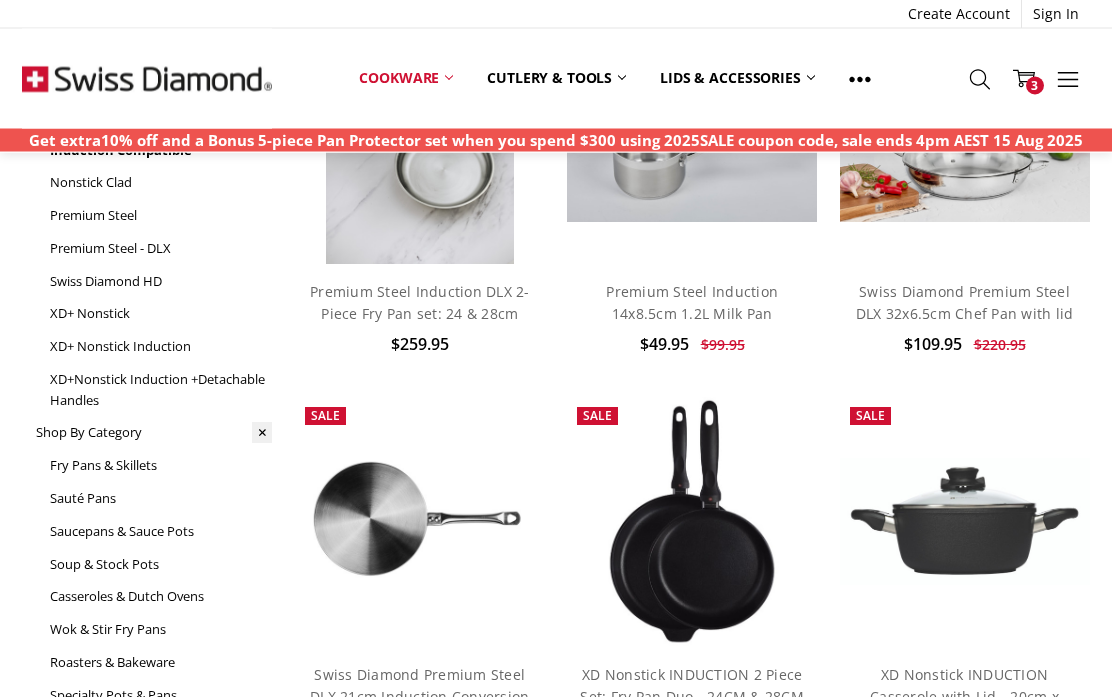 scroll, scrollTop: 273, scrollLeft: 0, axis: vertical 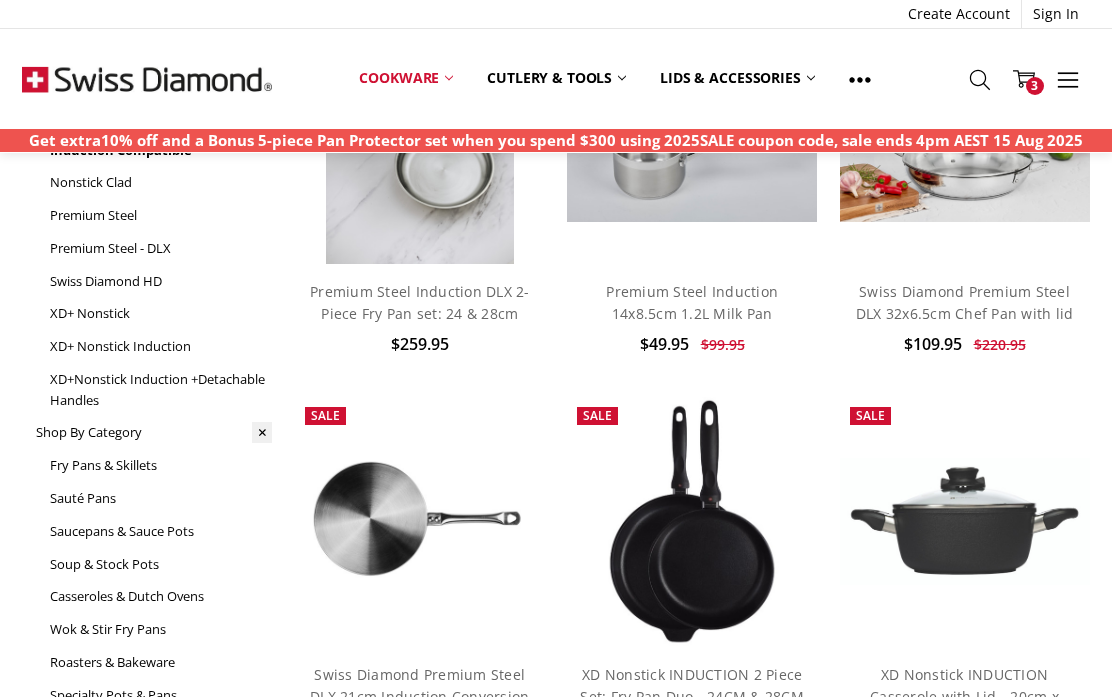 click on "Fry Pans & Skillets" at bounding box center (161, 465) 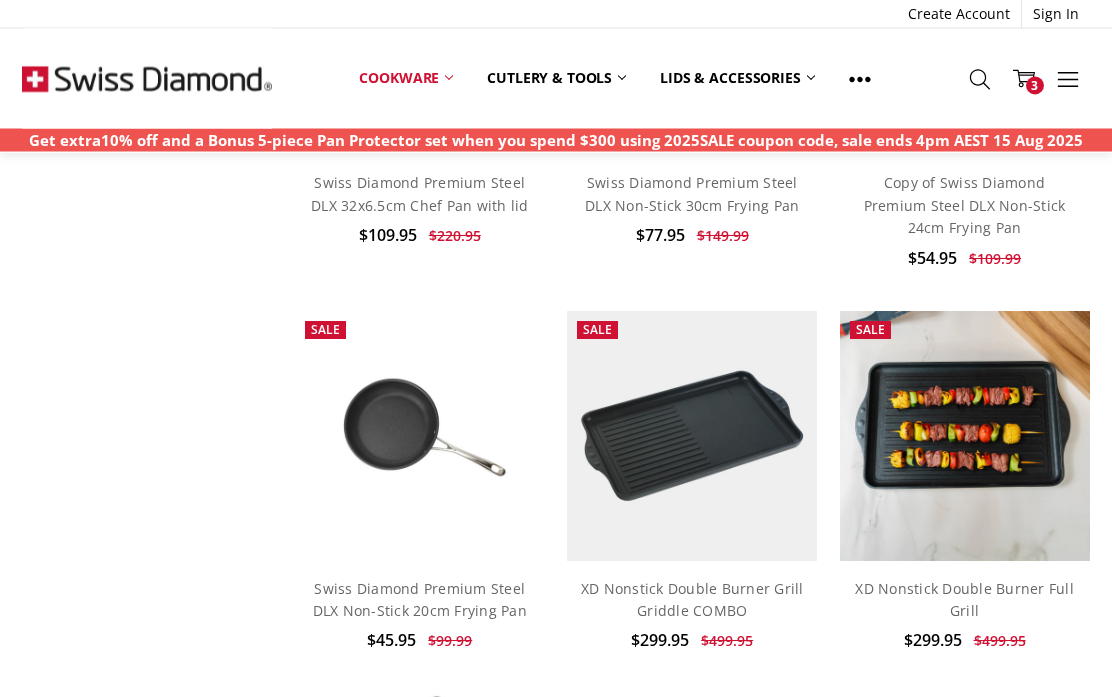 scroll, scrollTop: 1597, scrollLeft: 0, axis: vertical 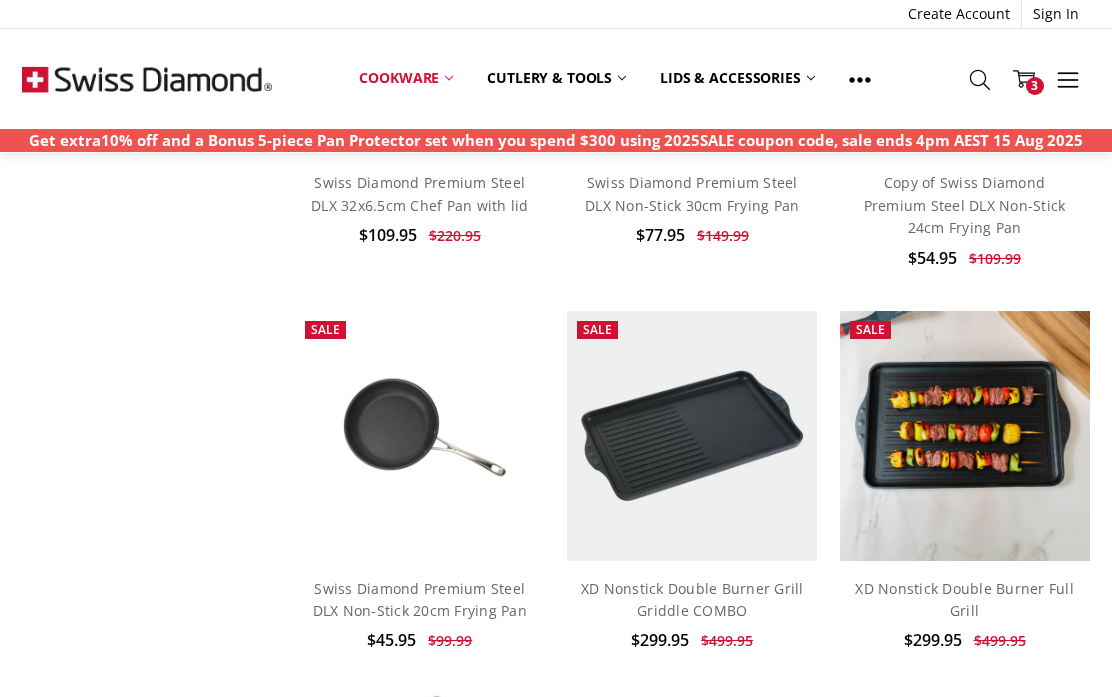 click on "Swiss Diamond Premium Steel DLX Non-Stick 20cm Frying Pan" at bounding box center [420, 599] 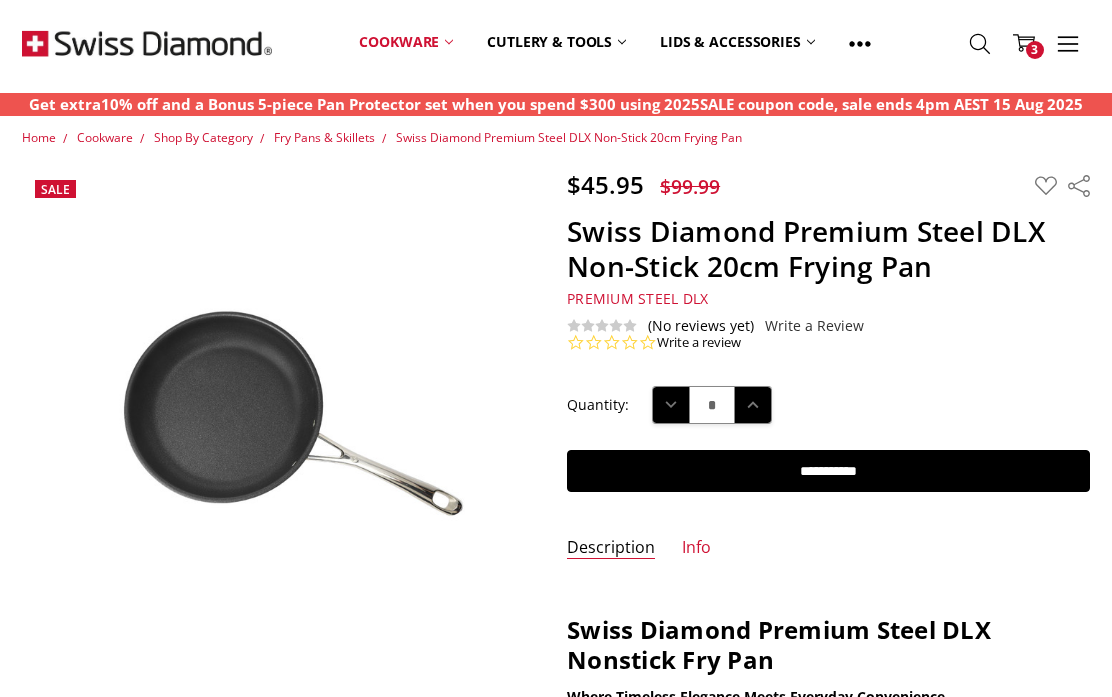 scroll, scrollTop: 91, scrollLeft: 0, axis: vertical 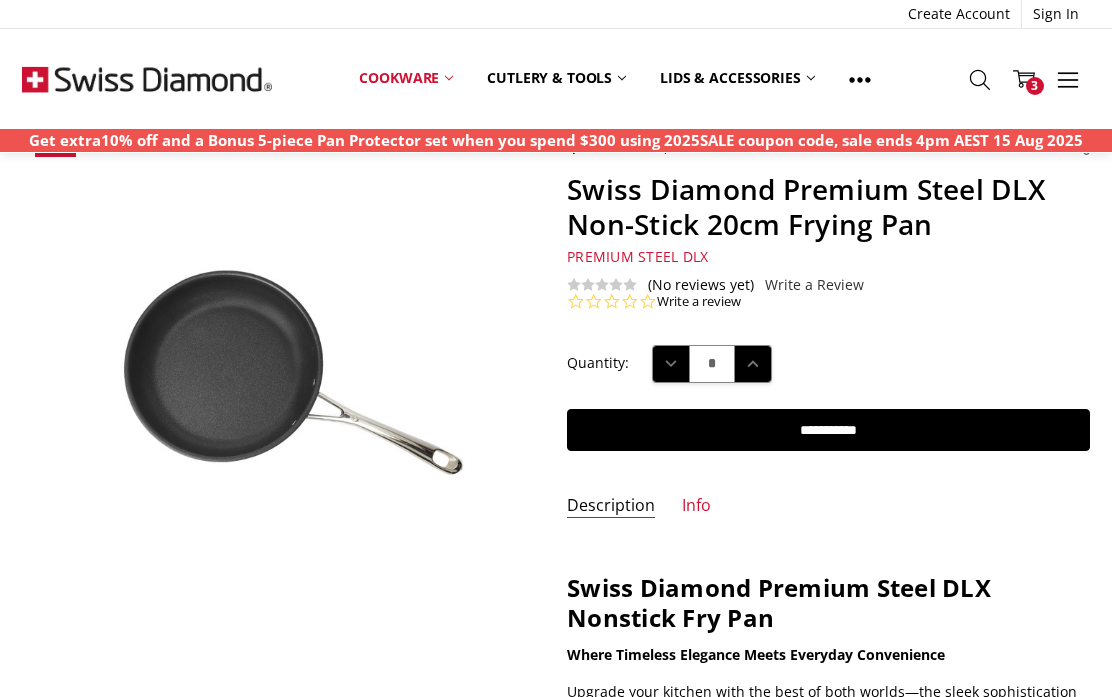 click on "**********" at bounding box center [828, 430] 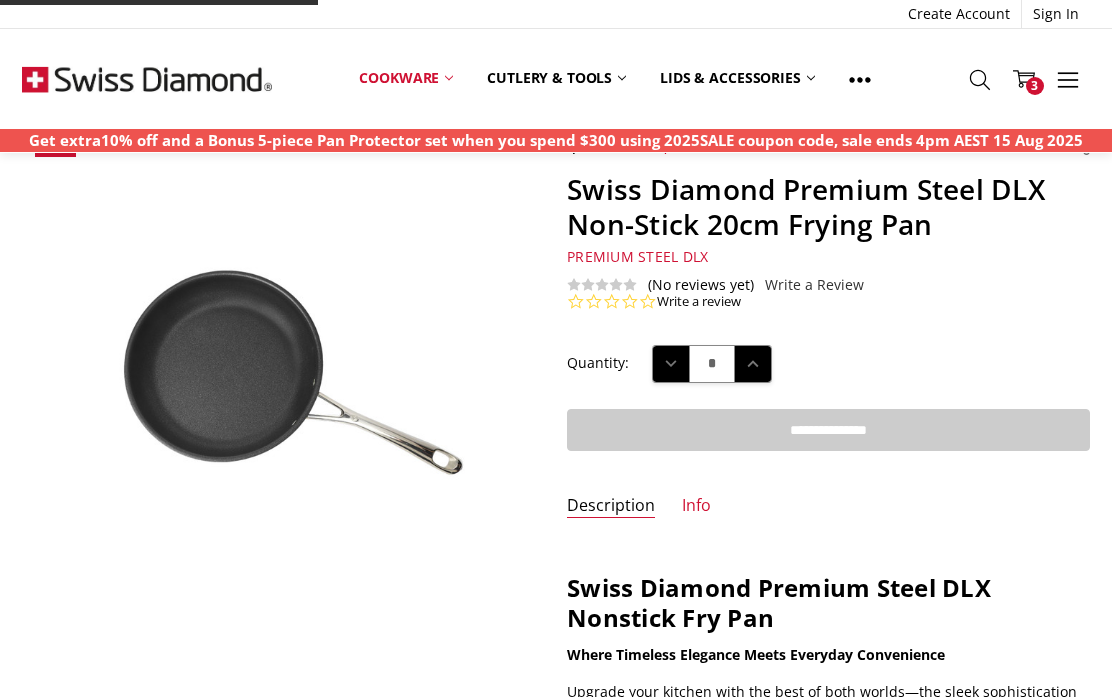type on "**********" 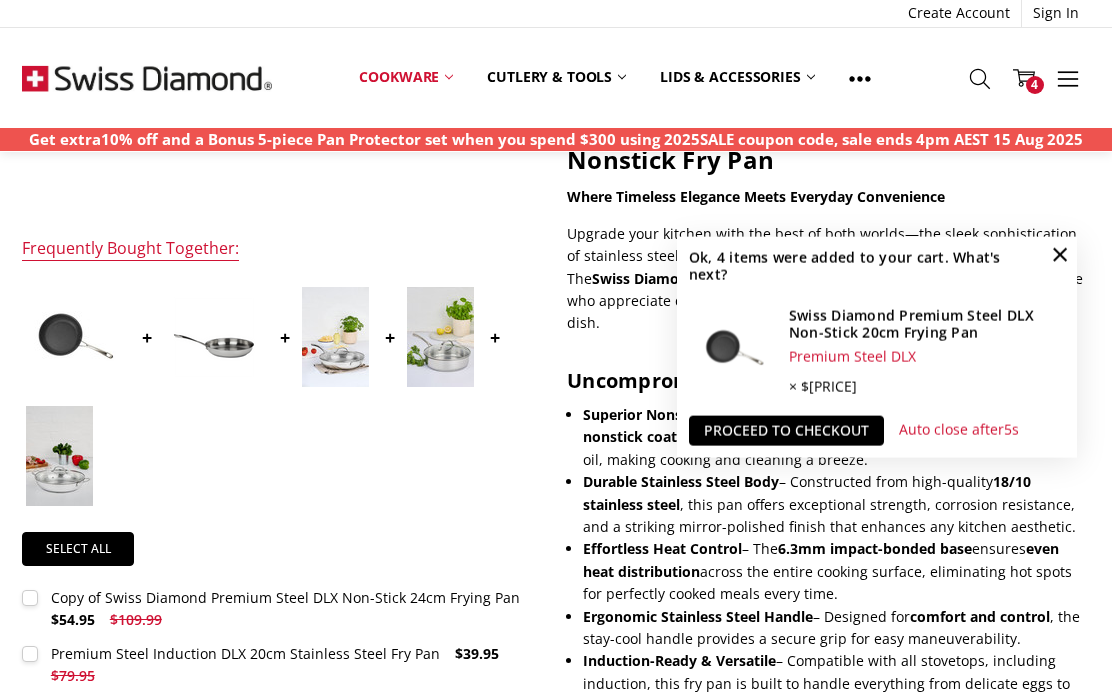 scroll, scrollTop: 549, scrollLeft: 0, axis: vertical 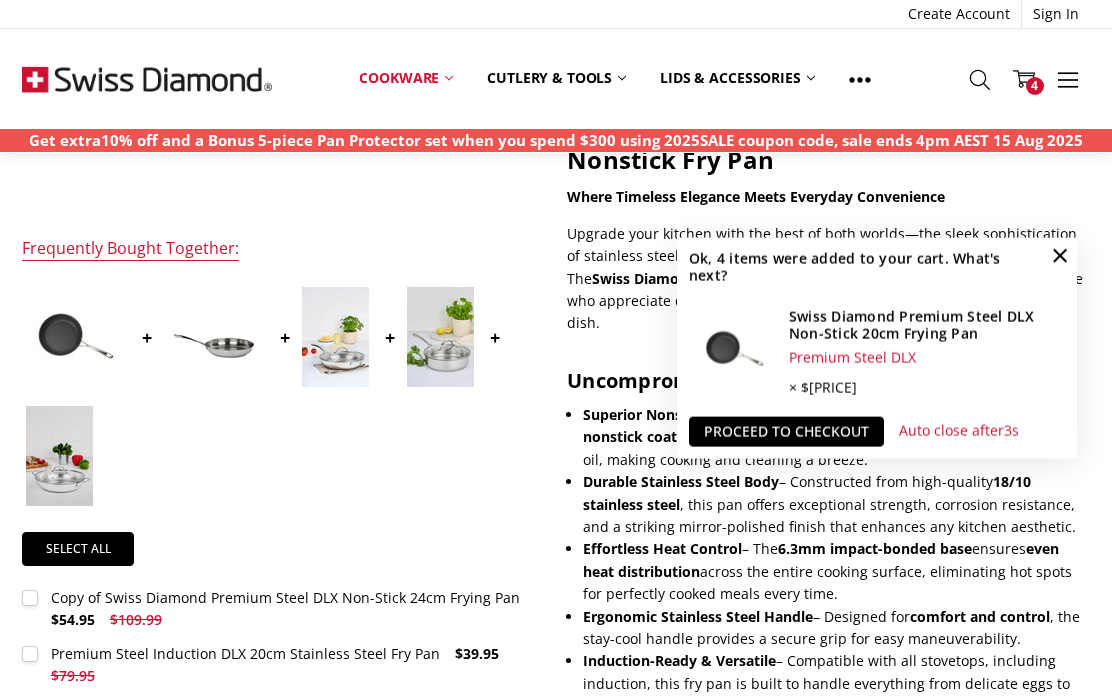 click on "Proceed to checkout" at bounding box center [786, 431] 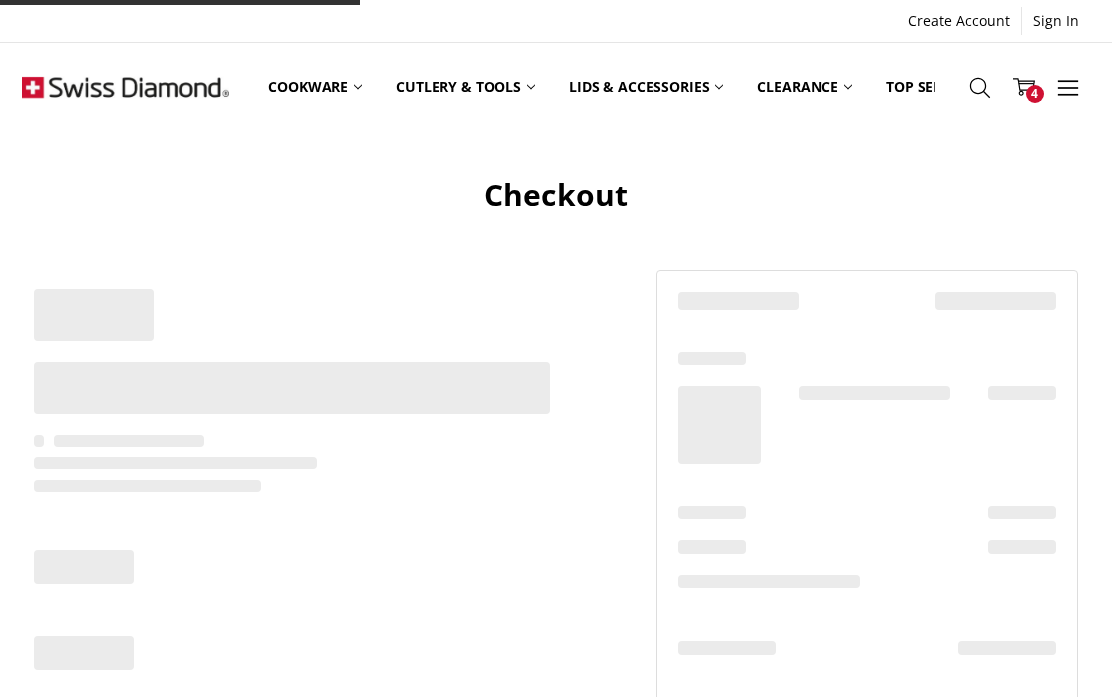 scroll, scrollTop: 0, scrollLeft: 0, axis: both 